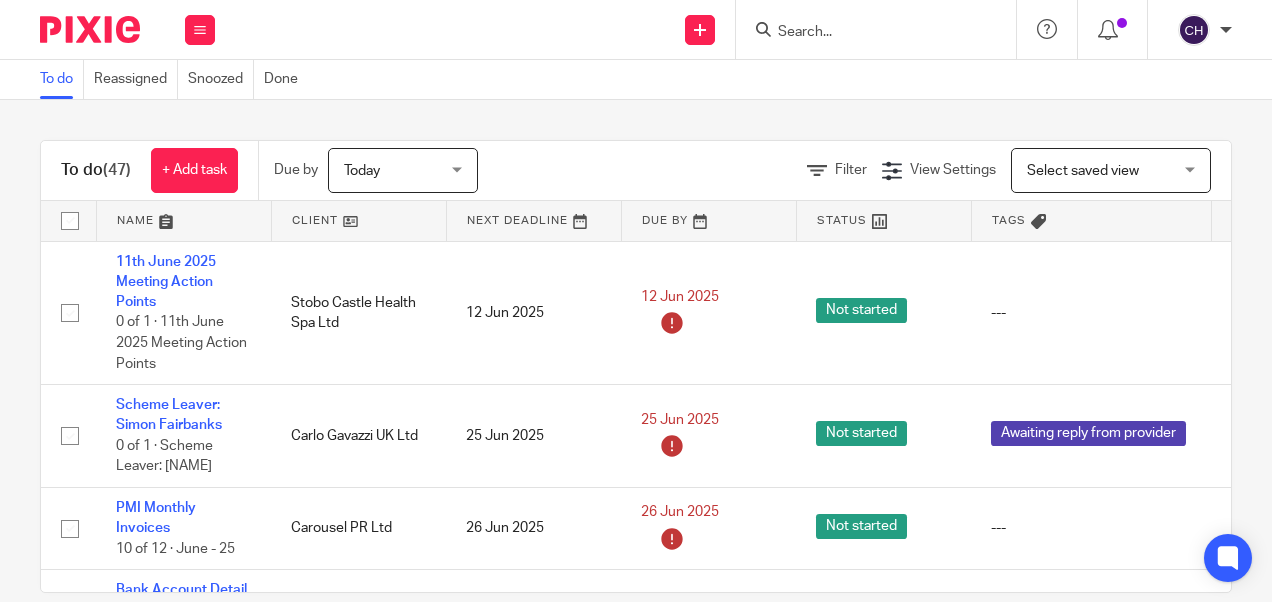 scroll, scrollTop: 0, scrollLeft: 0, axis: both 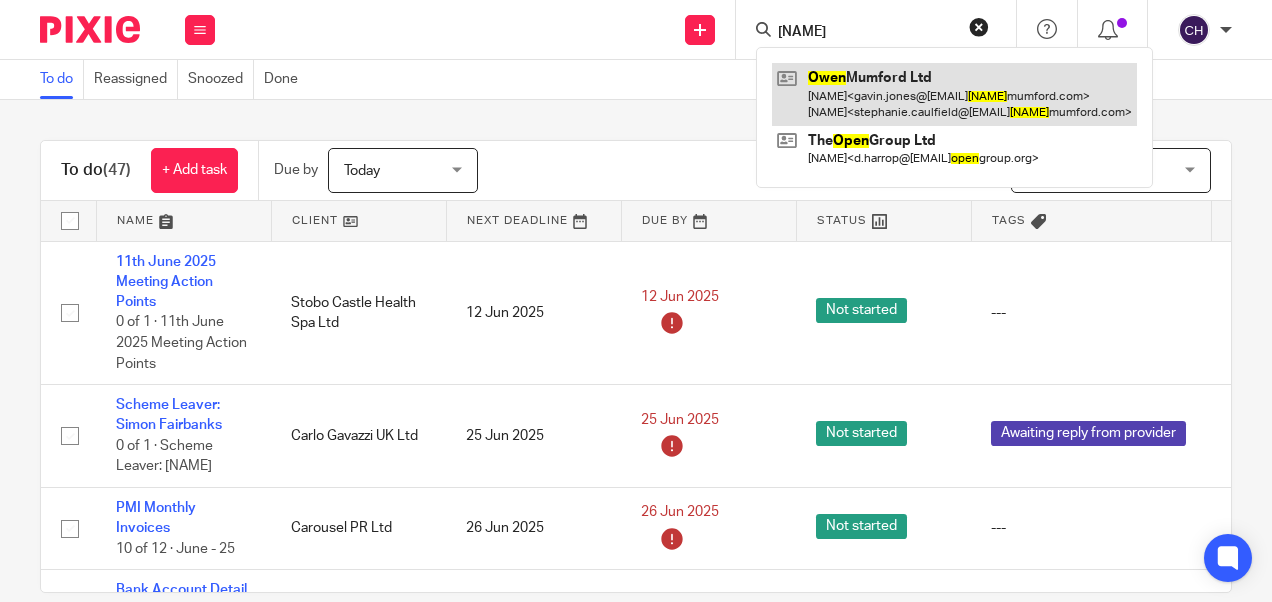 type on "[NAME]" 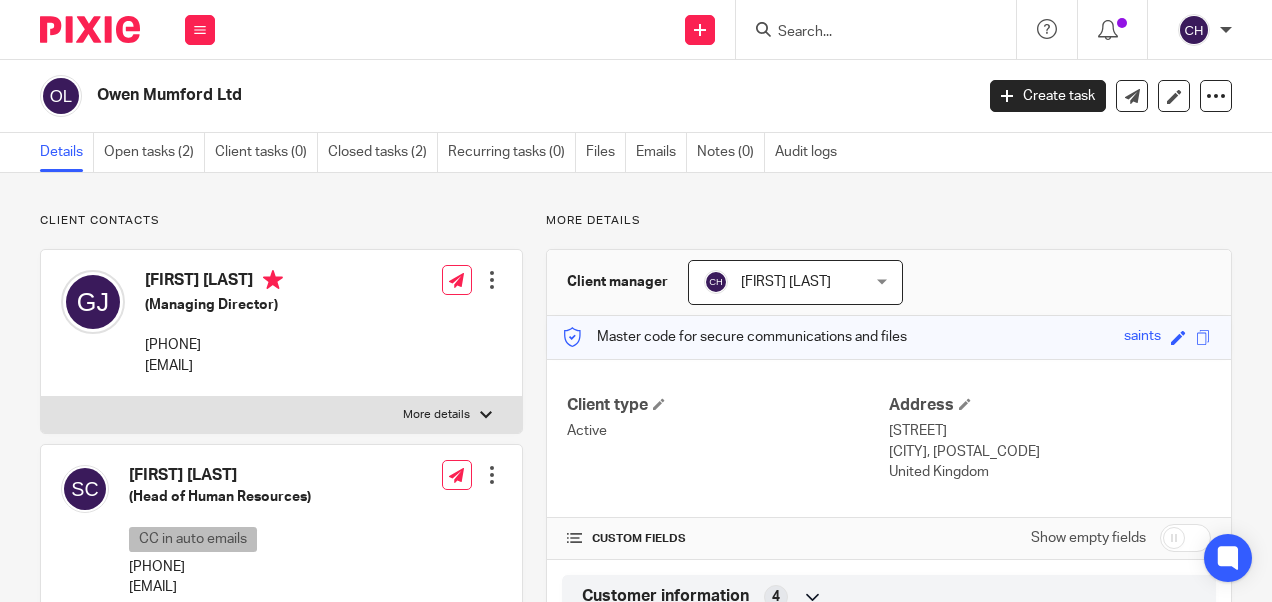 scroll, scrollTop: 0, scrollLeft: 0, axis: both 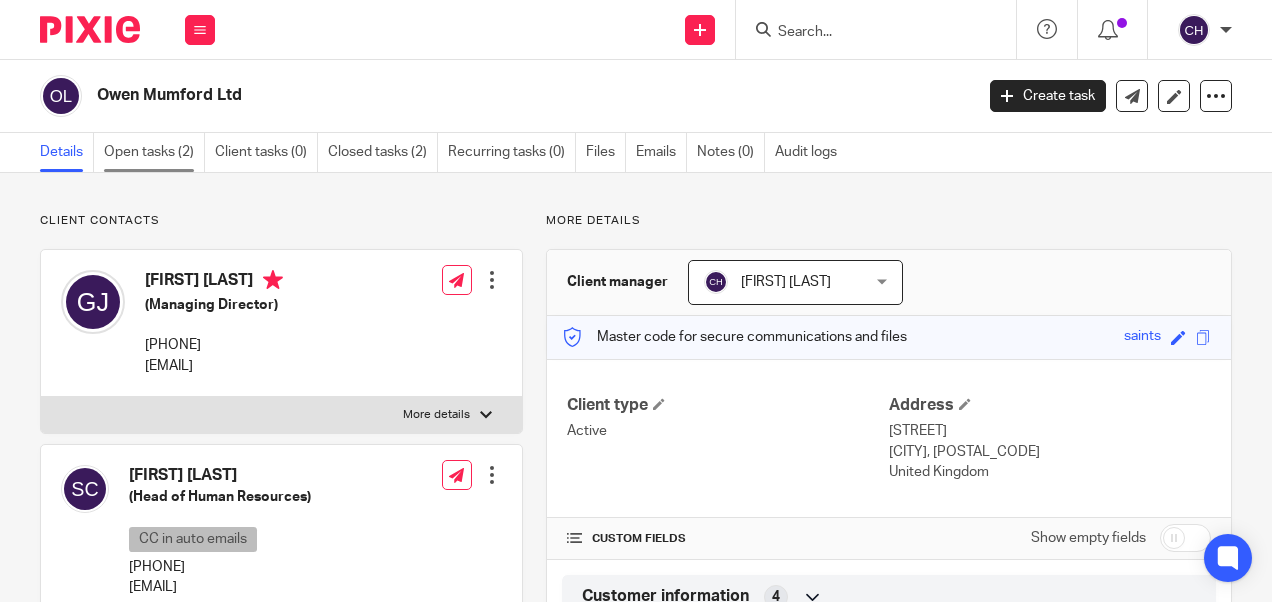 click on "Open tasks (2)" at bounding box center [154, 152] 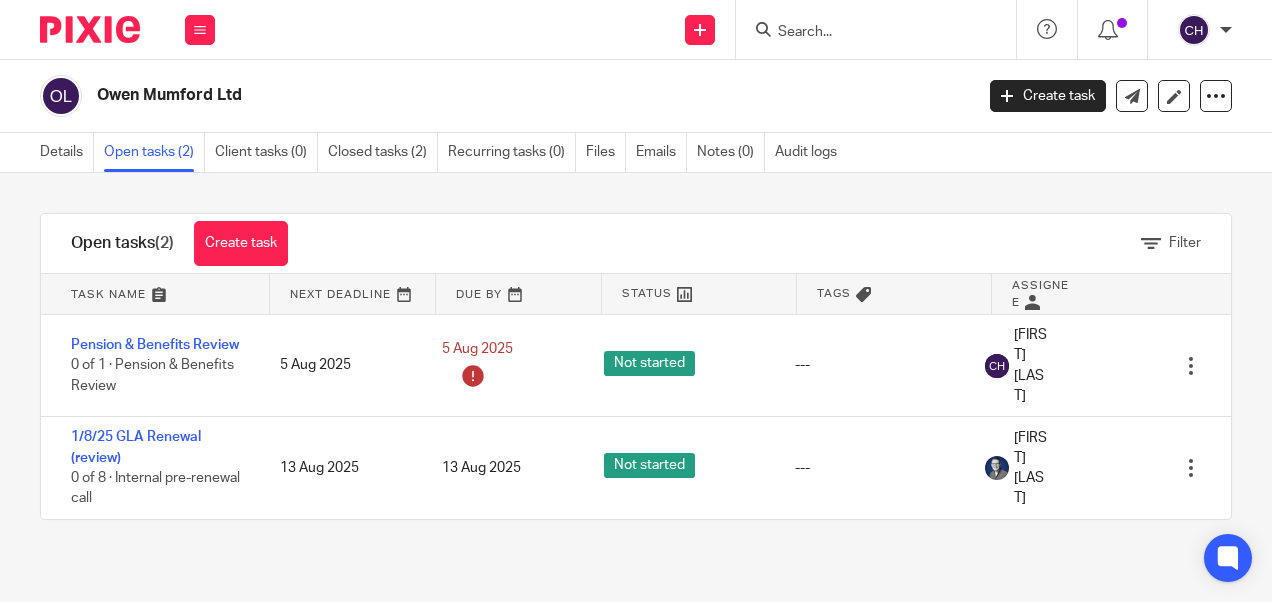 scroll, scrollTop: 0, scrollLeft: 0, axis: both 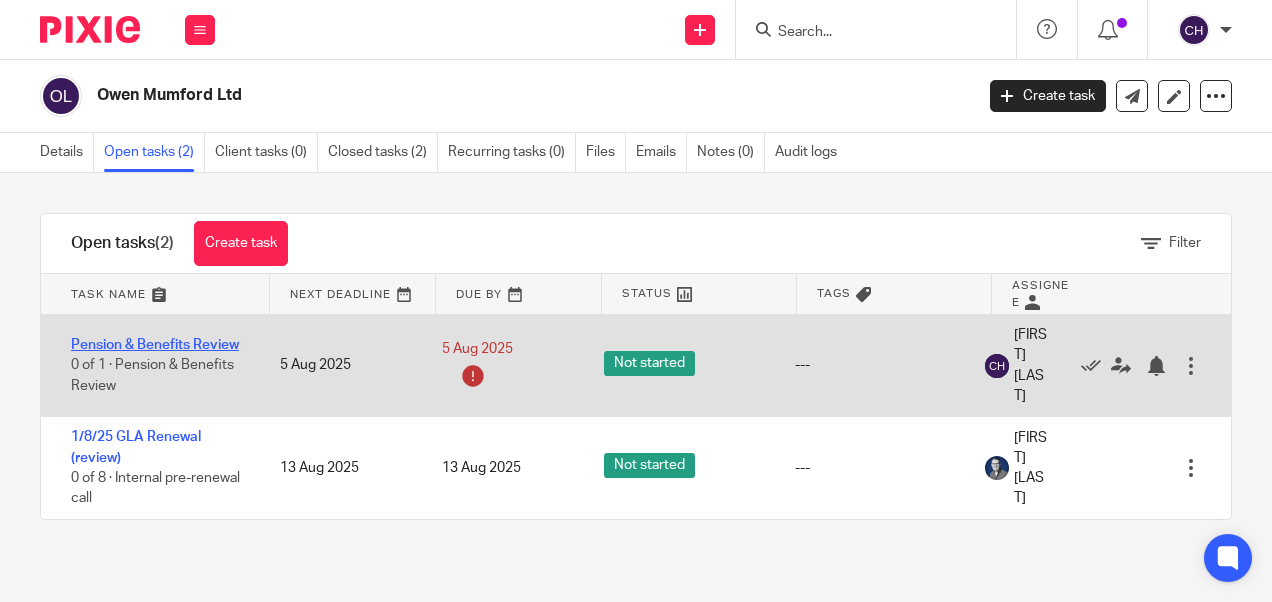 click on "Pension & Benefits Review" at bounding box center (155, 345) 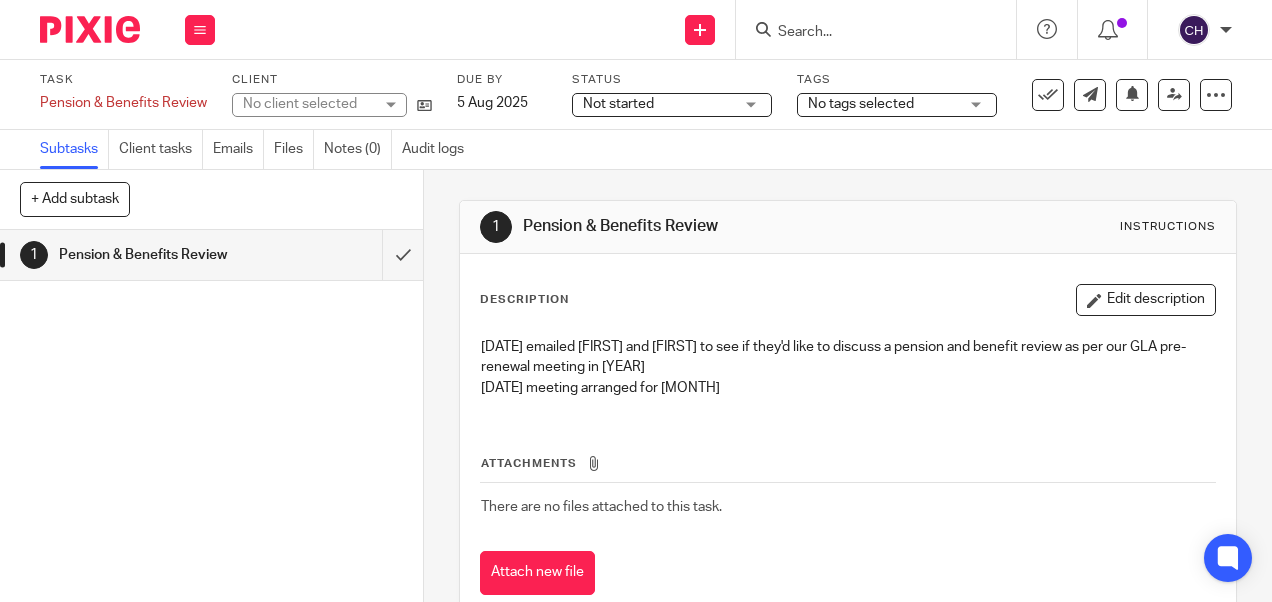 scroll, scrollTop: 0, scrollLeft: 0, axis: both 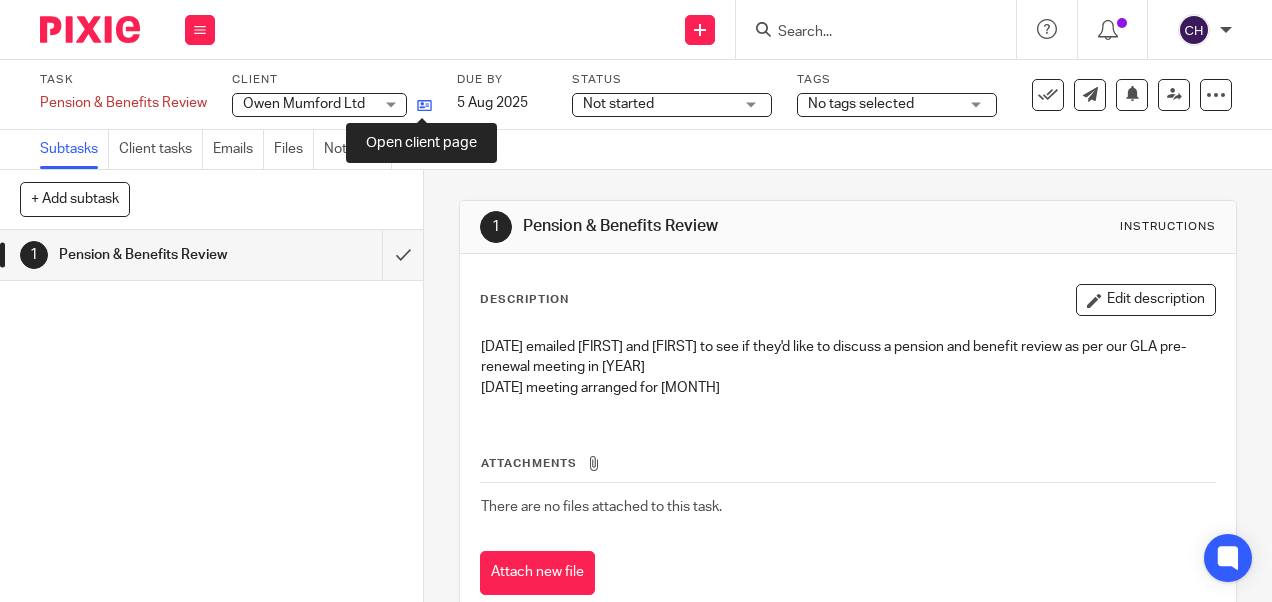 click at bounding box center (424, 105) 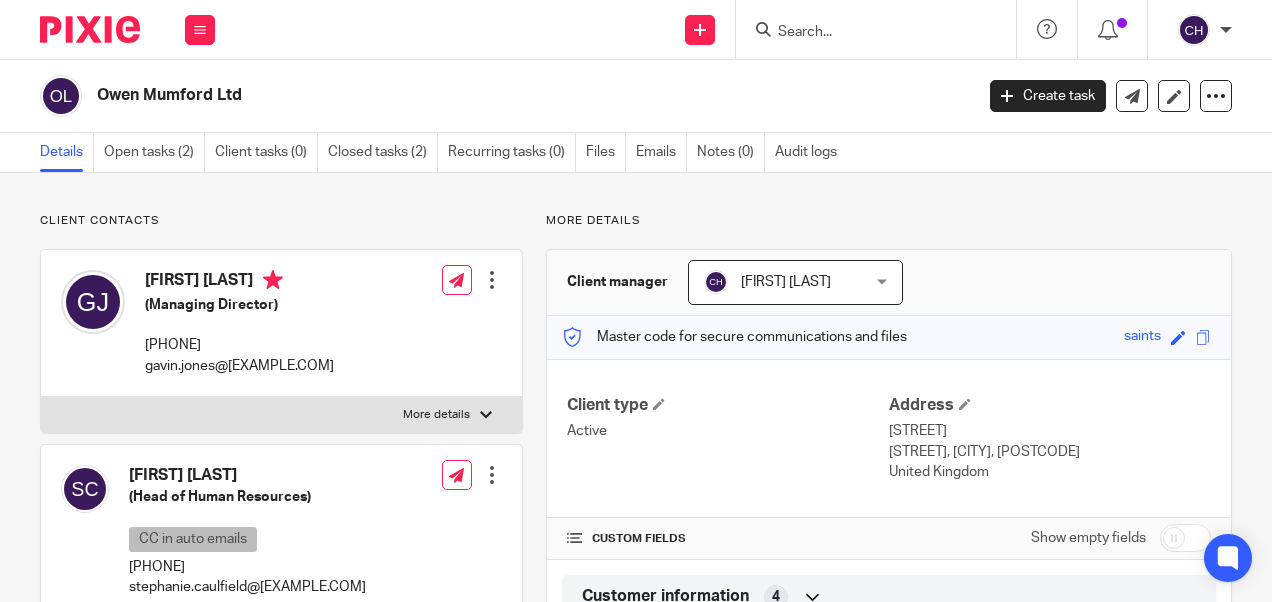 scroll, scrollTop: 0, scrollLeft: 0, axis: both 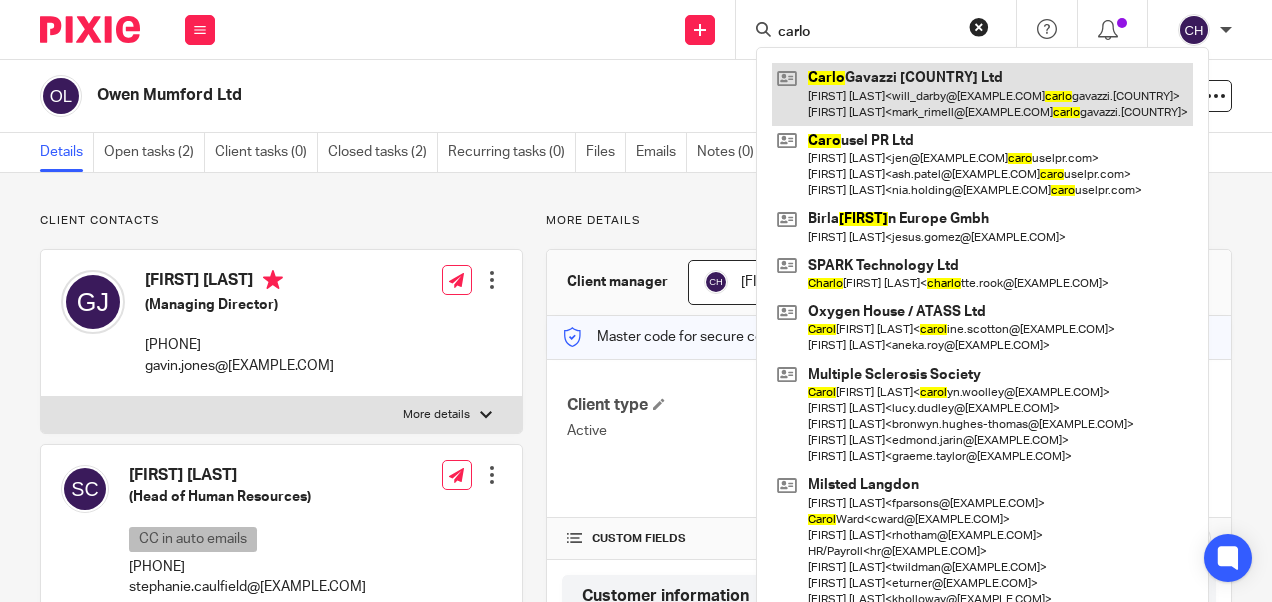 type on "carlo" 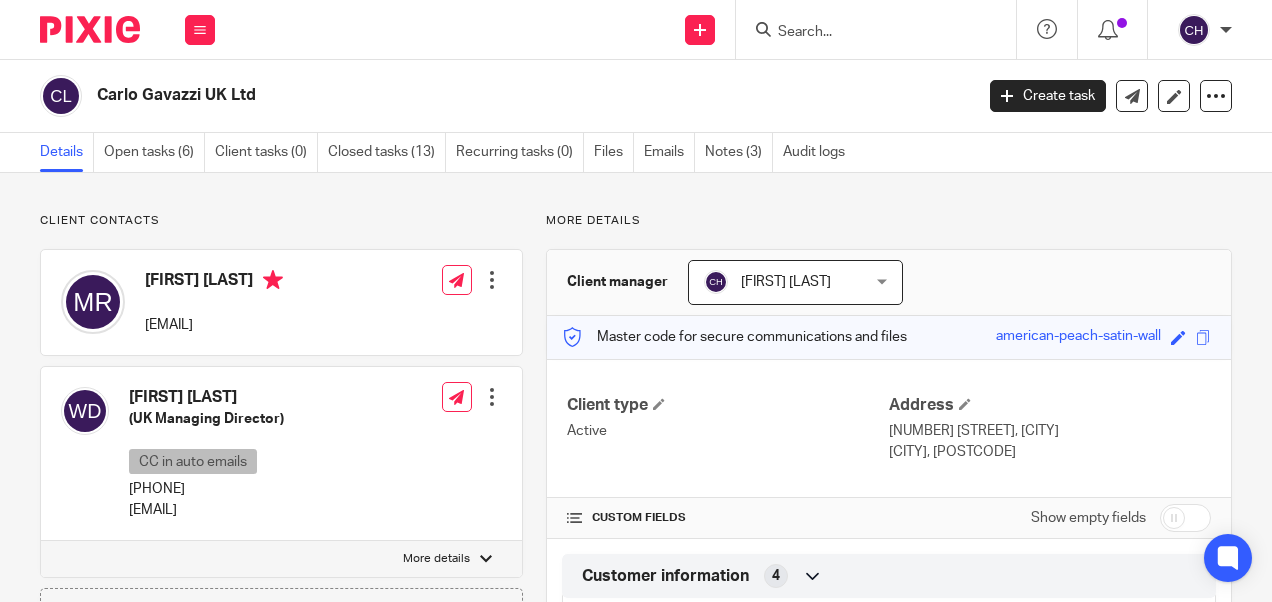 scroll, scrollTop: 0, scrollLeft: 0, axis: both 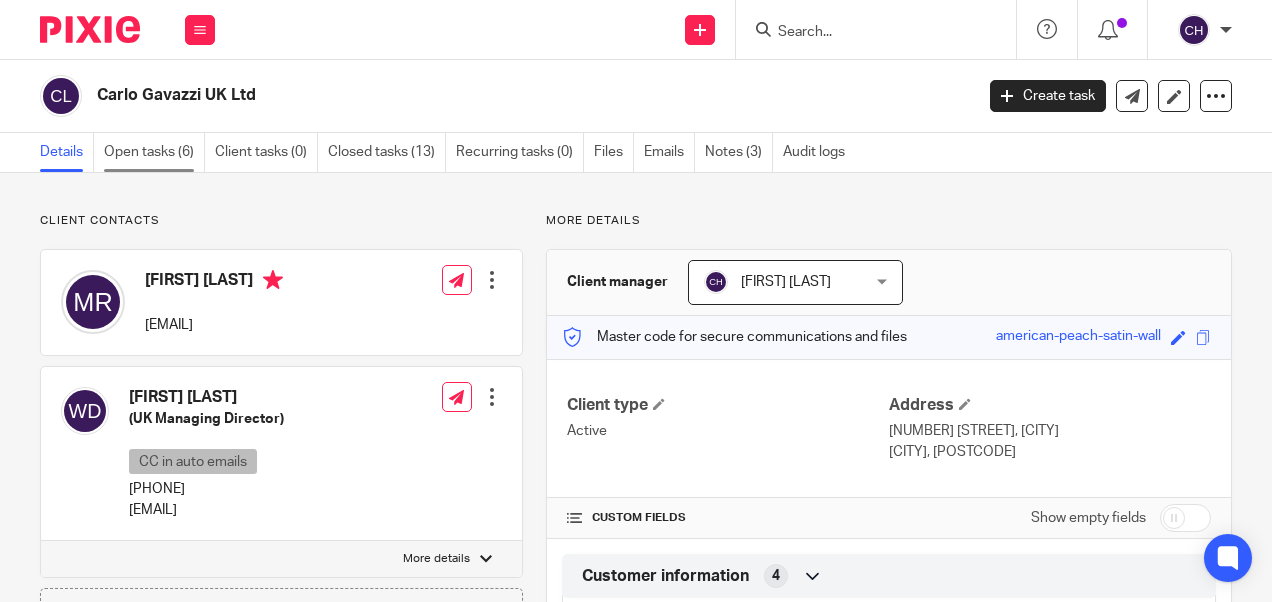 click on "Open tasks (6)" at bounding box center [154, 152] 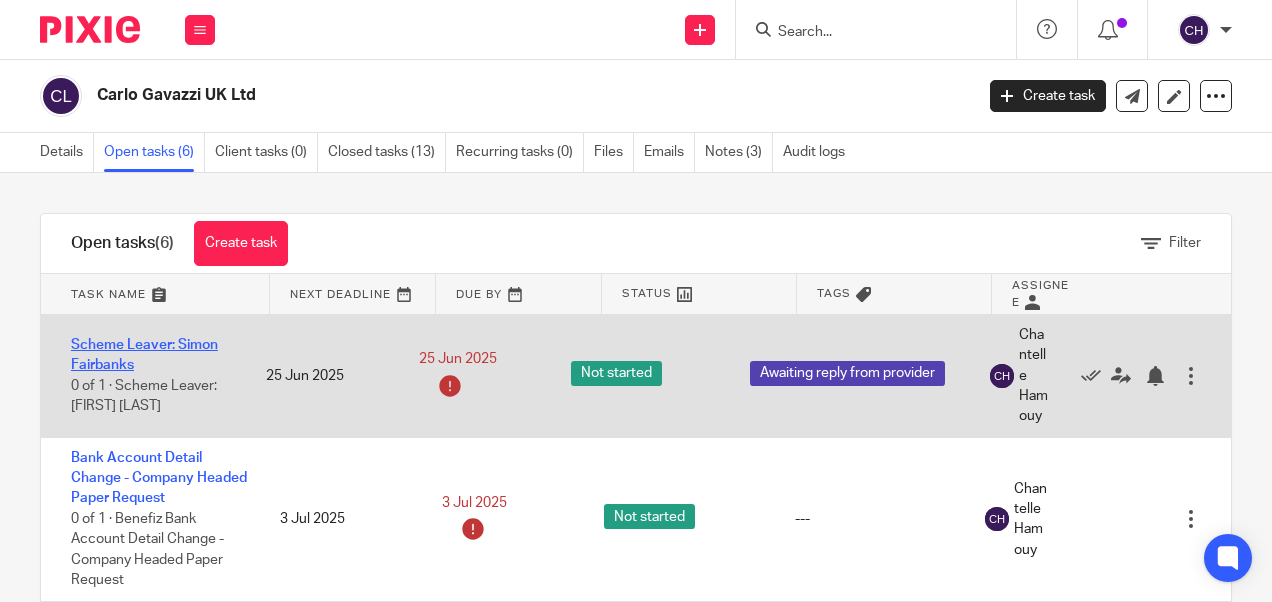 scroll, scrollTop: 0, scrollLeft: 0, axis: both 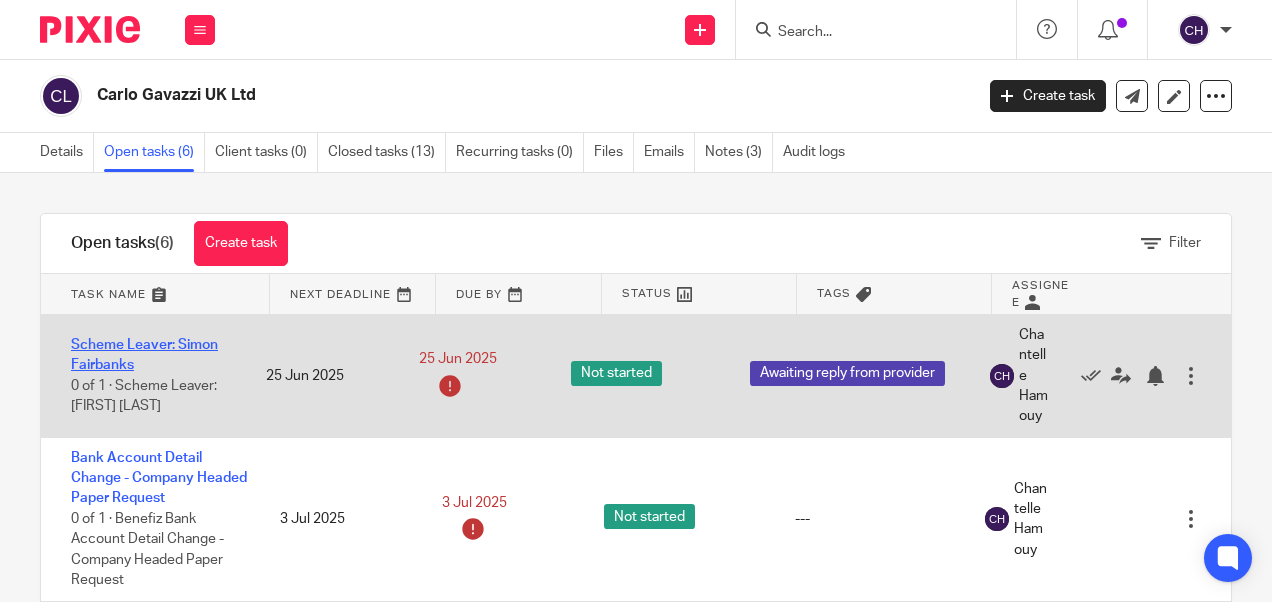 click on "Scheme Leaver: Simon Fairbanks" at bounding box center (144, 355) 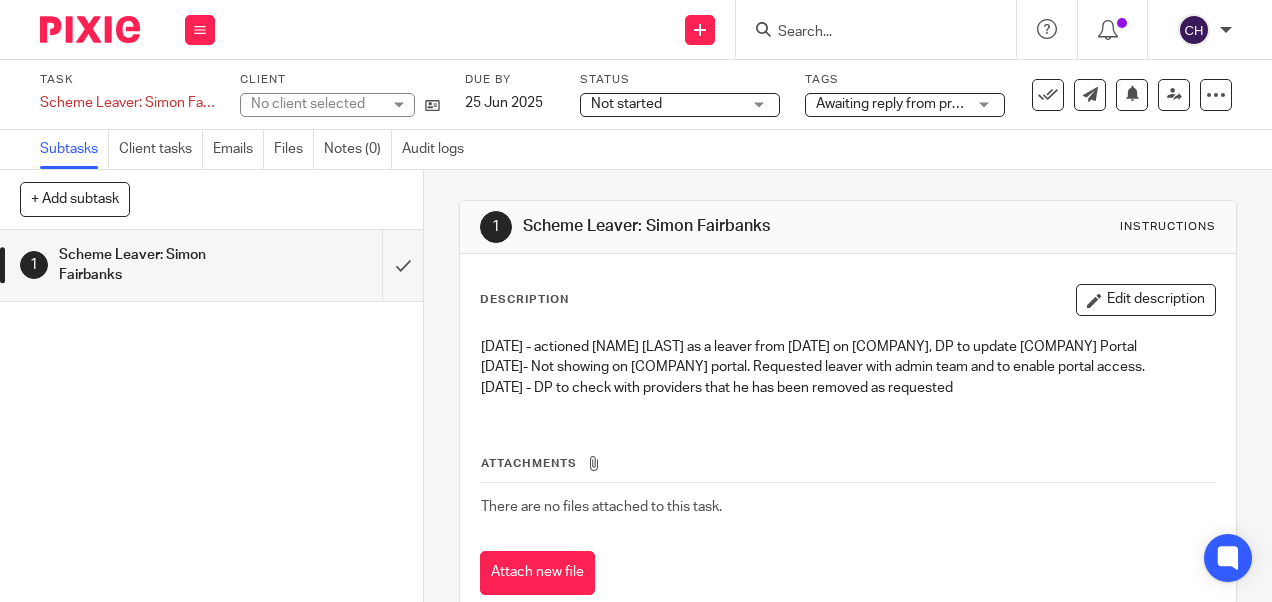 scroll, scrollTop: 0, scrollLeft: 0, axis: both 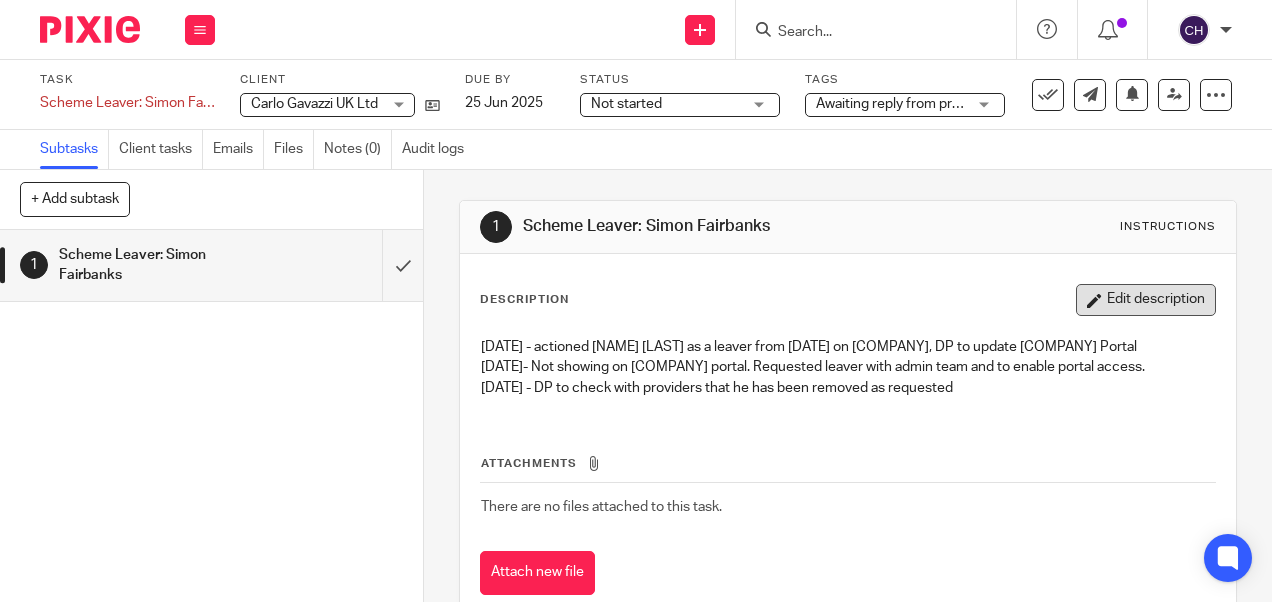 click on "Edit description" at bounding box center (1146, 300) 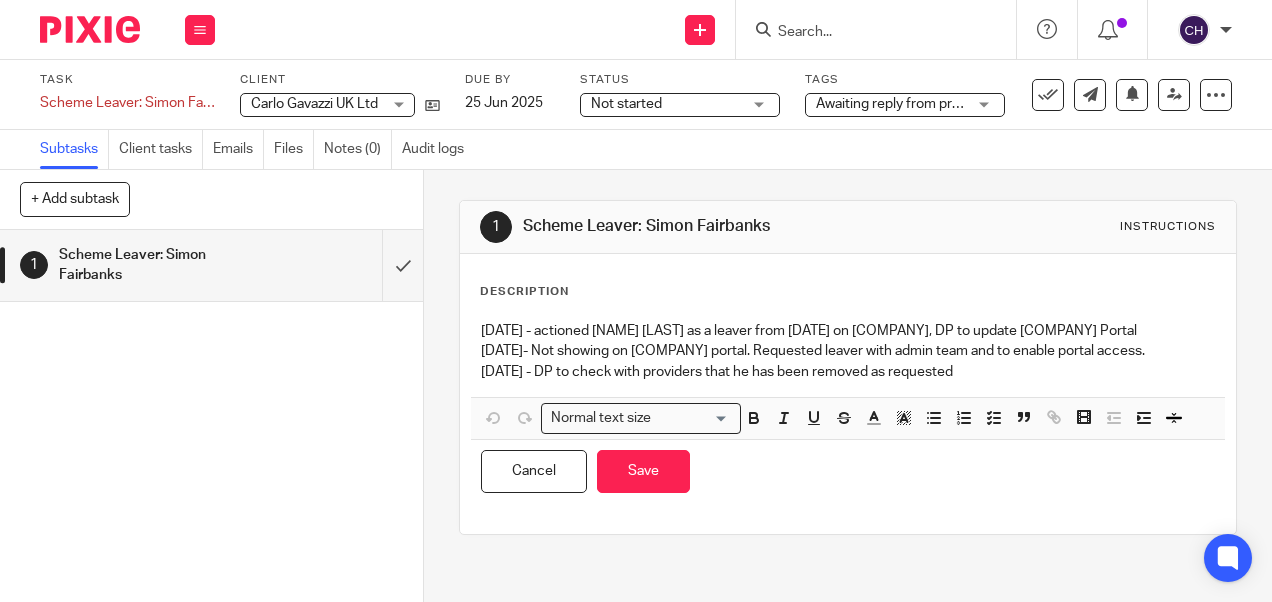 click on "[DATE] - DP to check with providers that he has been removed as requested" at bounding box center (847, 372) 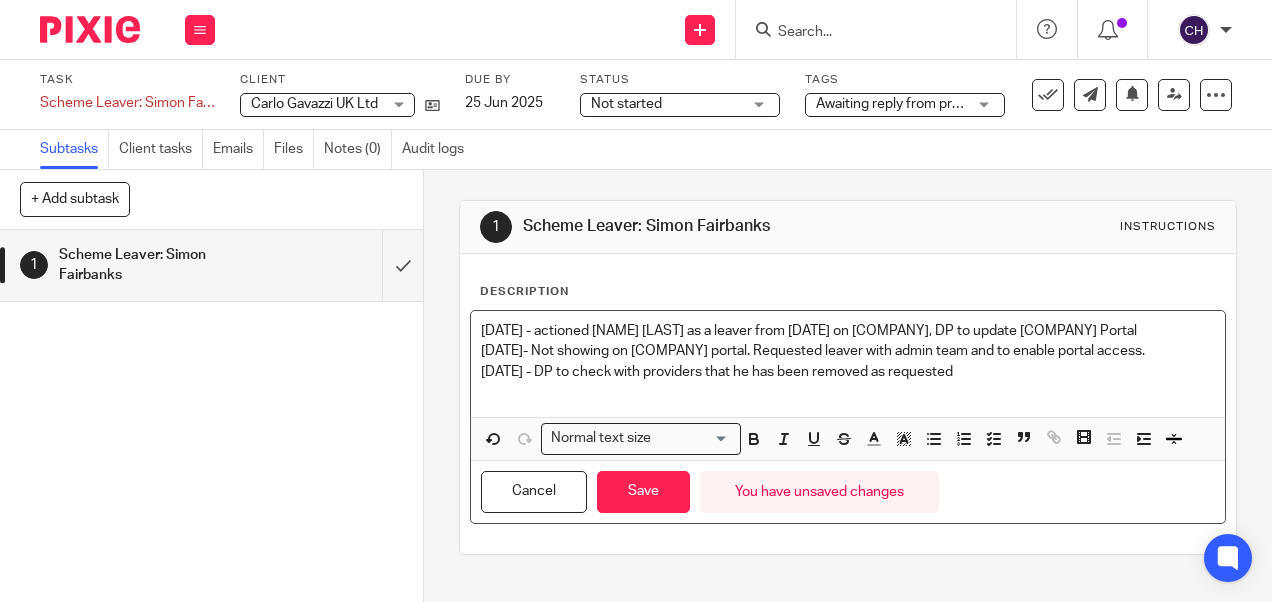 type 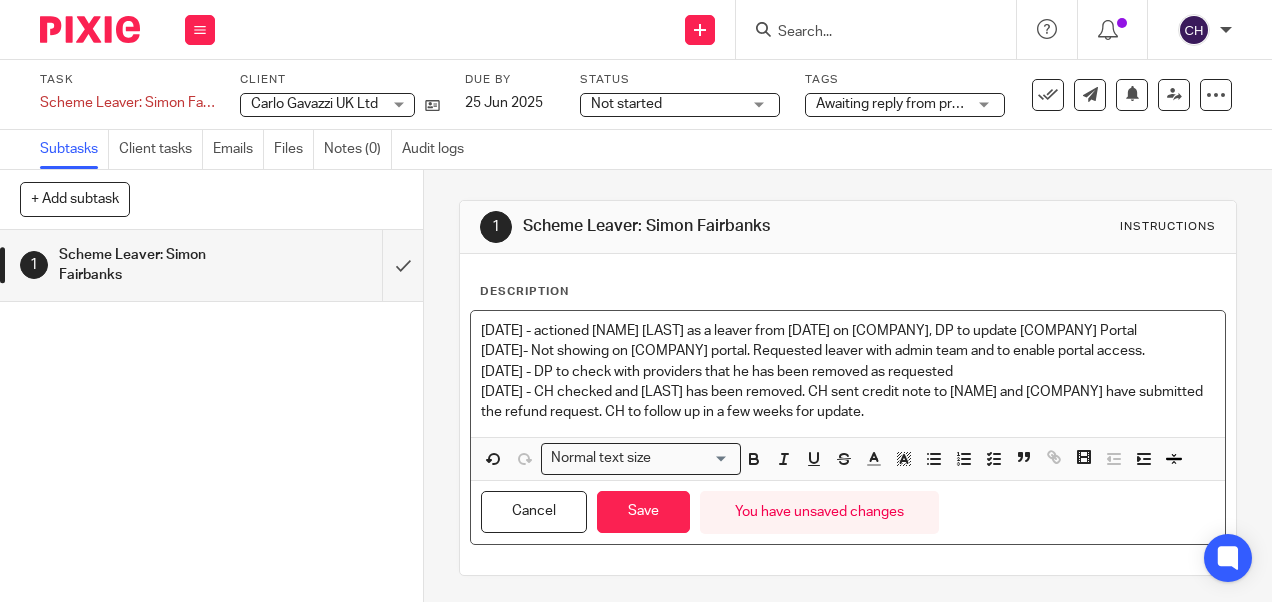 click on "[DATE] - CH checked and [LAST] has been removed. CH sent credit note to [NAME] and [COMPANY] have submitted the refund request. CH to follow up in a few weeks for update." at bounding box center [847, 402] 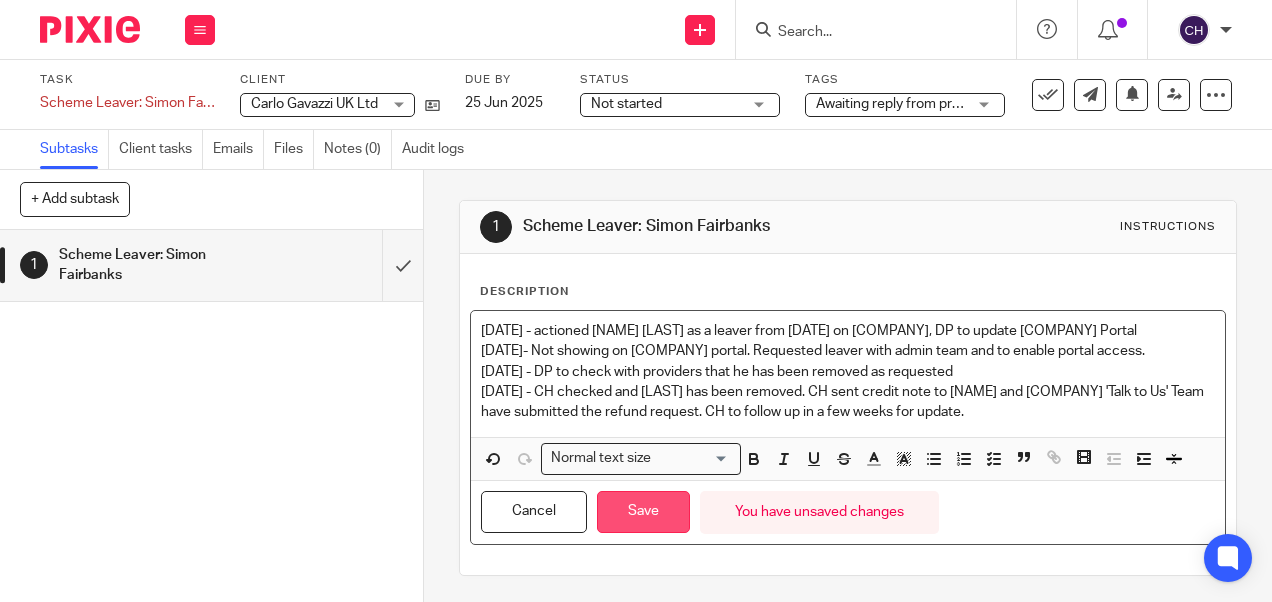 click on "Save" at bounding box center (643, 512) 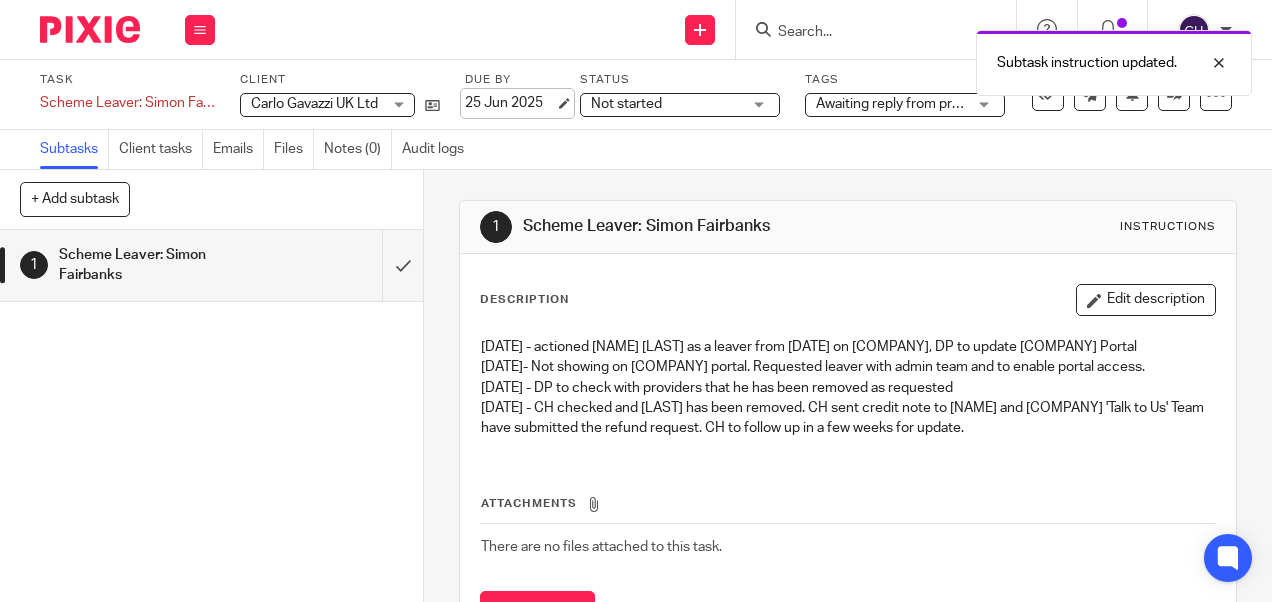 click on "25 Jun 2025" at bounding box center [510, 103] 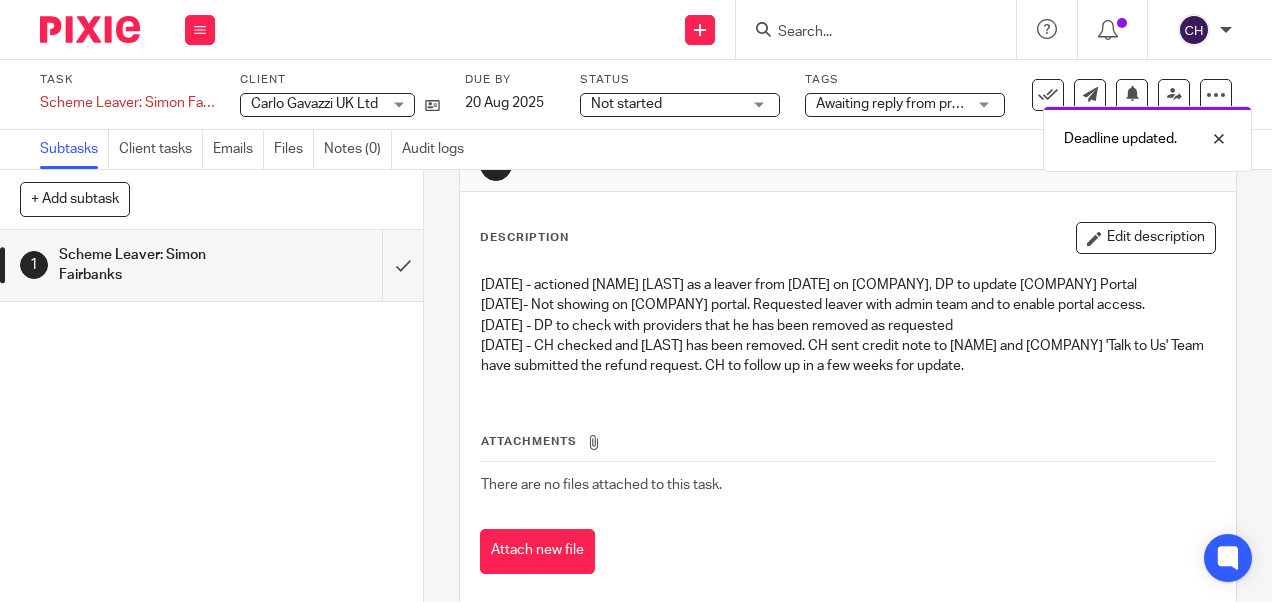 scroll, scrollTop: 93, scrollLeft: 0, axis: vertical 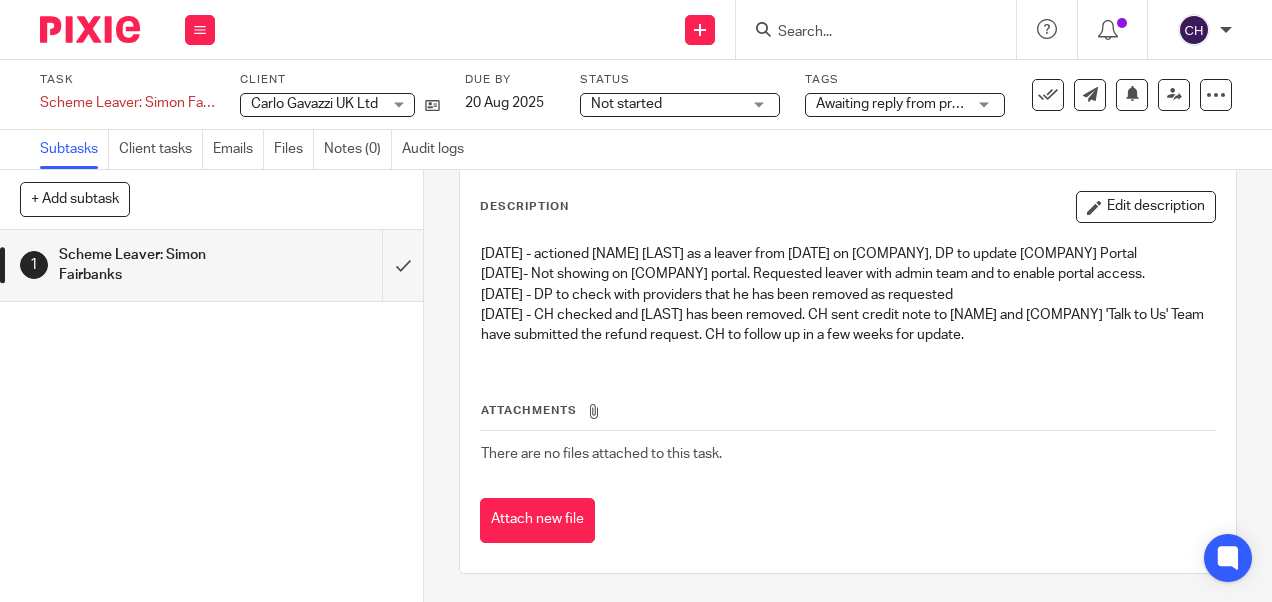 click on "[DATE] - CH checked and [LAST] has been removed. CH sent credit note to [NAME] and [COMPANY] 'Talk to Us' Team have submitted the refund request. CH to follow up in a few weeks for update." at bounding box center [847, 325] 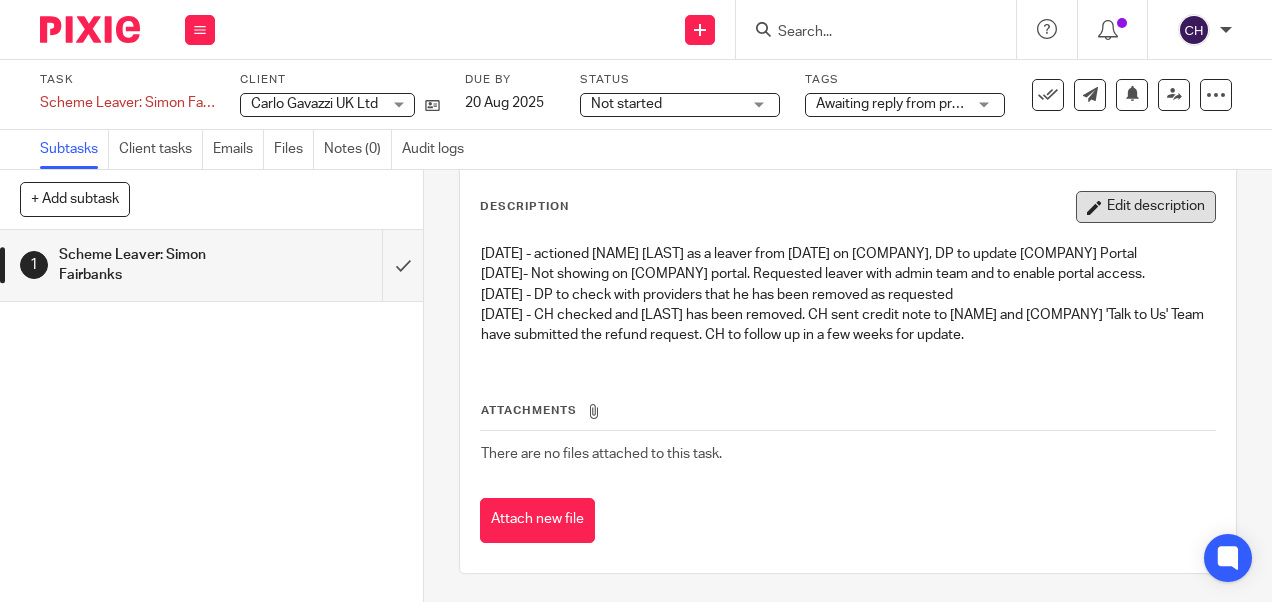 click on "Edit description" at bounding box center (1146, 207) 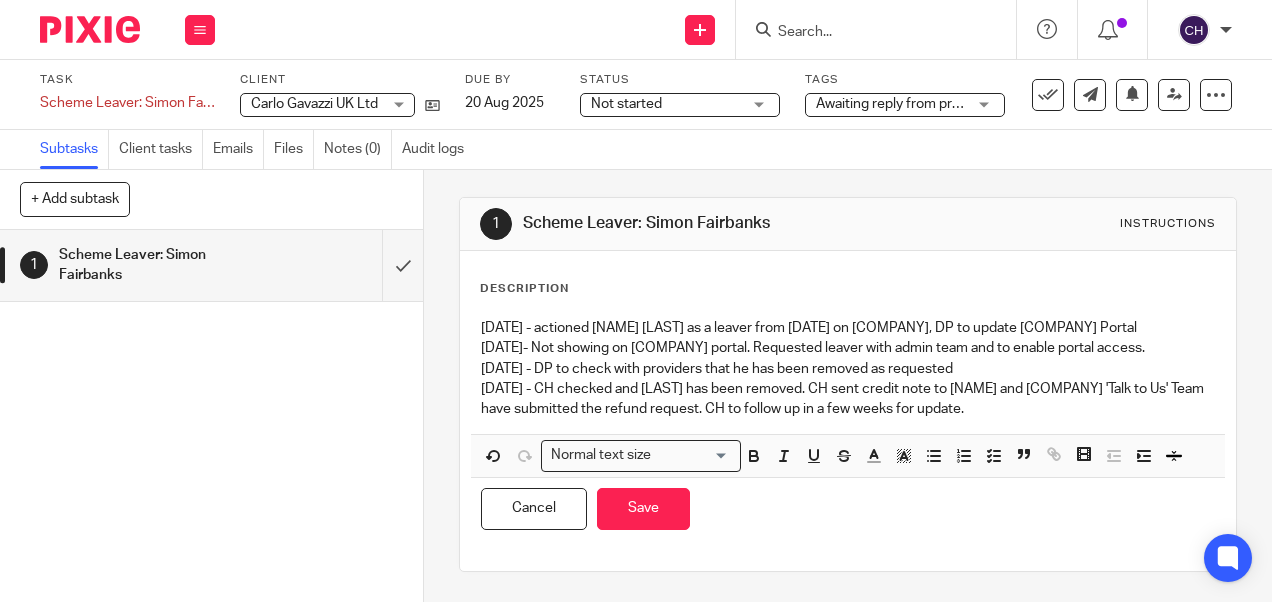 scroll, scrollTop: 0, scrollLeft: 0, axis: both 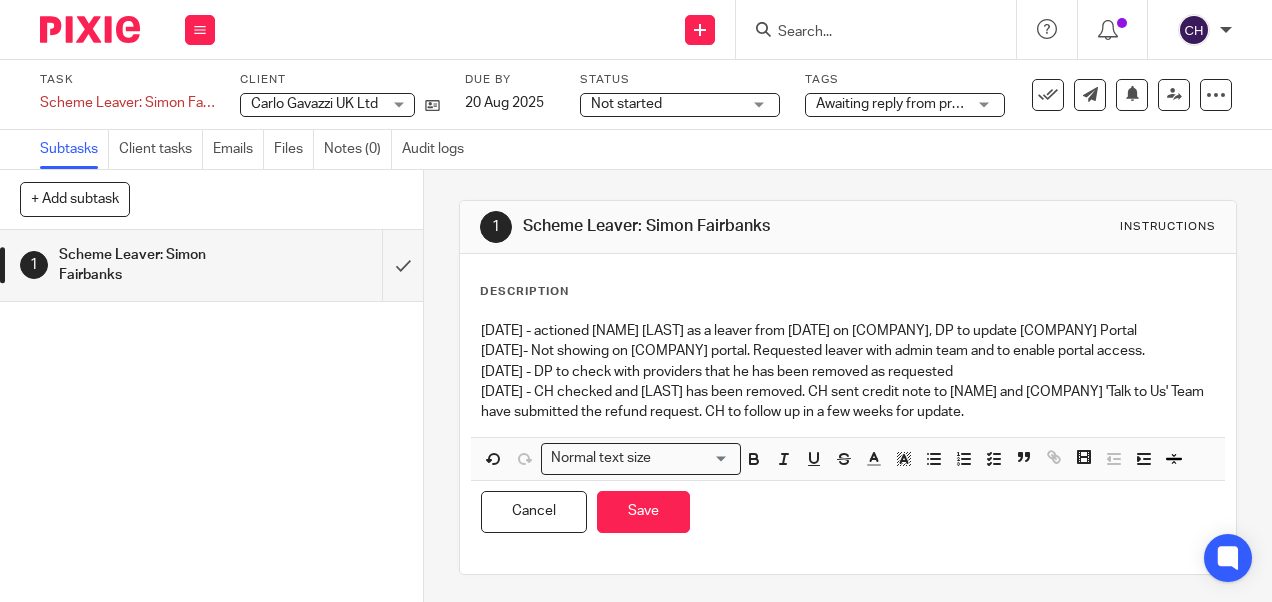 click on "06/08 - CH checked and Fairbanks has been removed. CH sent credit note to Igor and BUPA Connect 'Talk to Us' Team have submitted the refund request. CH to follow up in a few weeks for update." at bounding box center [847, 402] 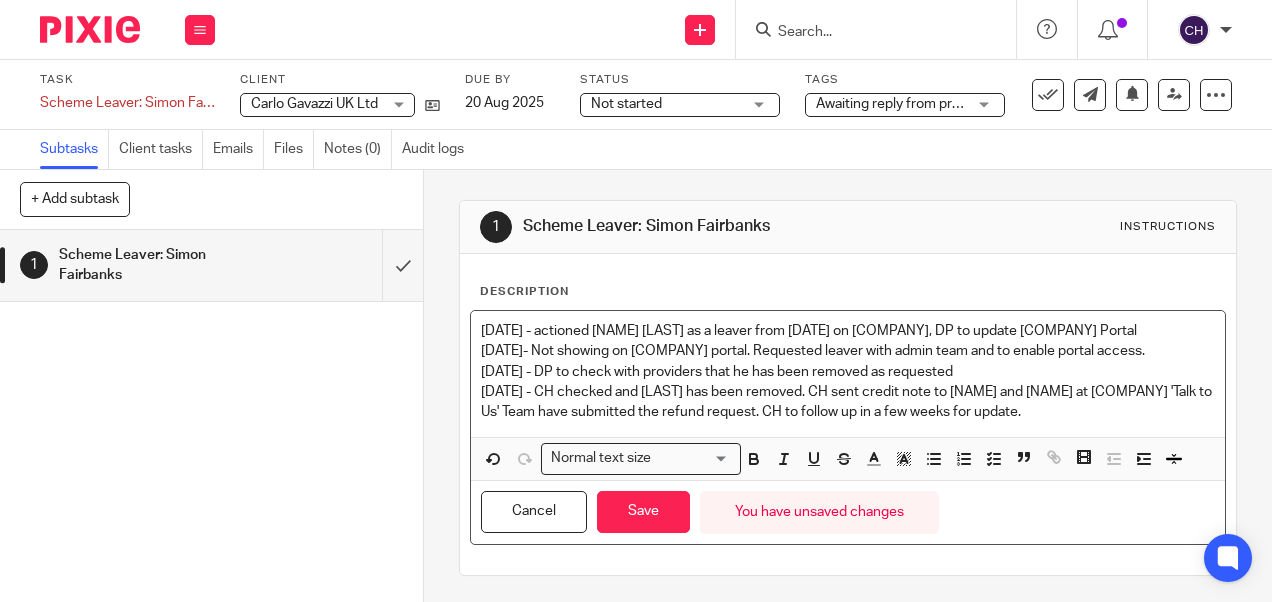 click on "06/08 - CH checked and Fairbanks has been removed. CH sent credit note to Igor and Gabriellie at BUPA Connect 'Talk to Us' Team have submitted the refund request. CH to follow up in a few weeks for update." at bounding box center (847, 402) 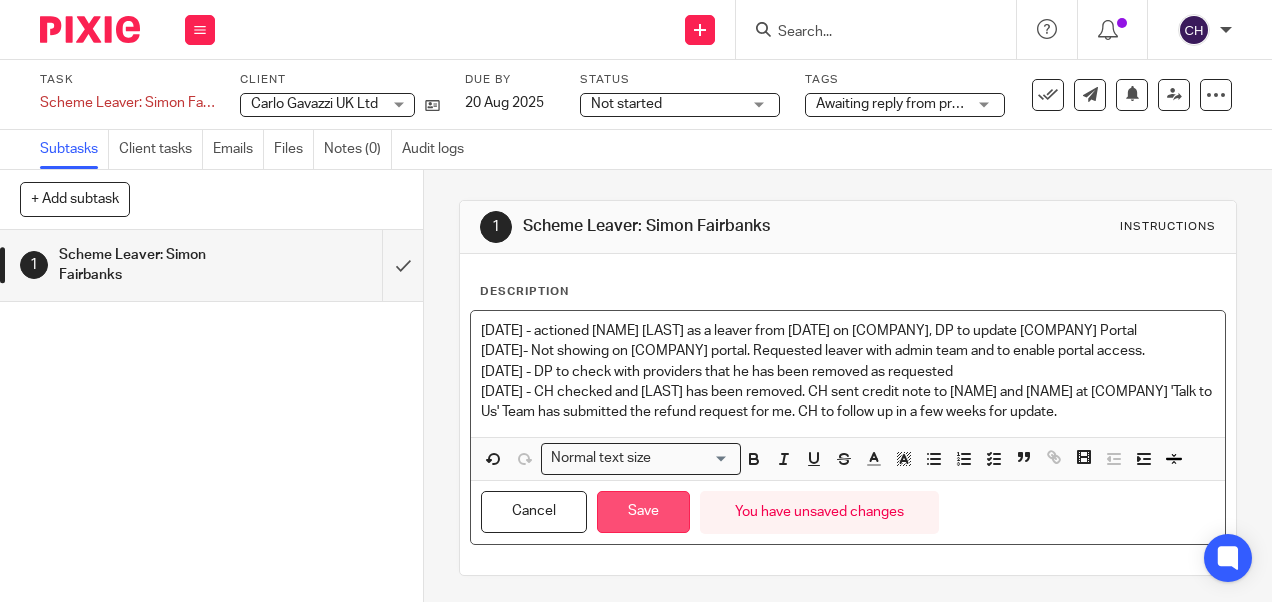 click on "Save" at bounding box center [643, 512] 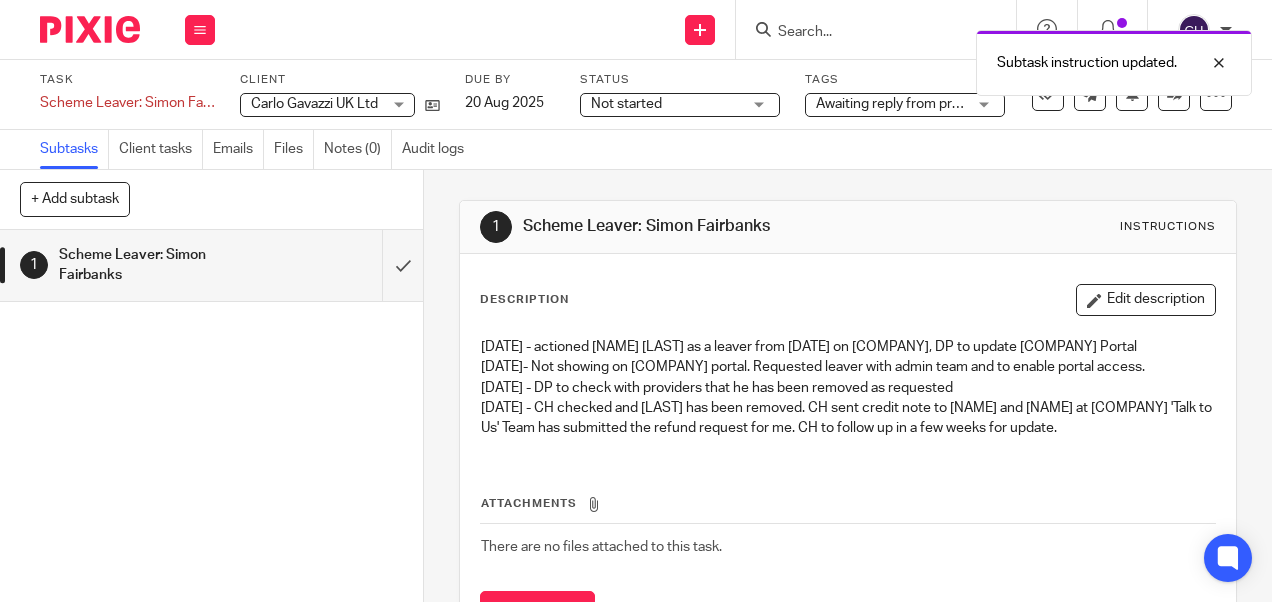 click on "Edit description" at bounding box center (1146, 300) 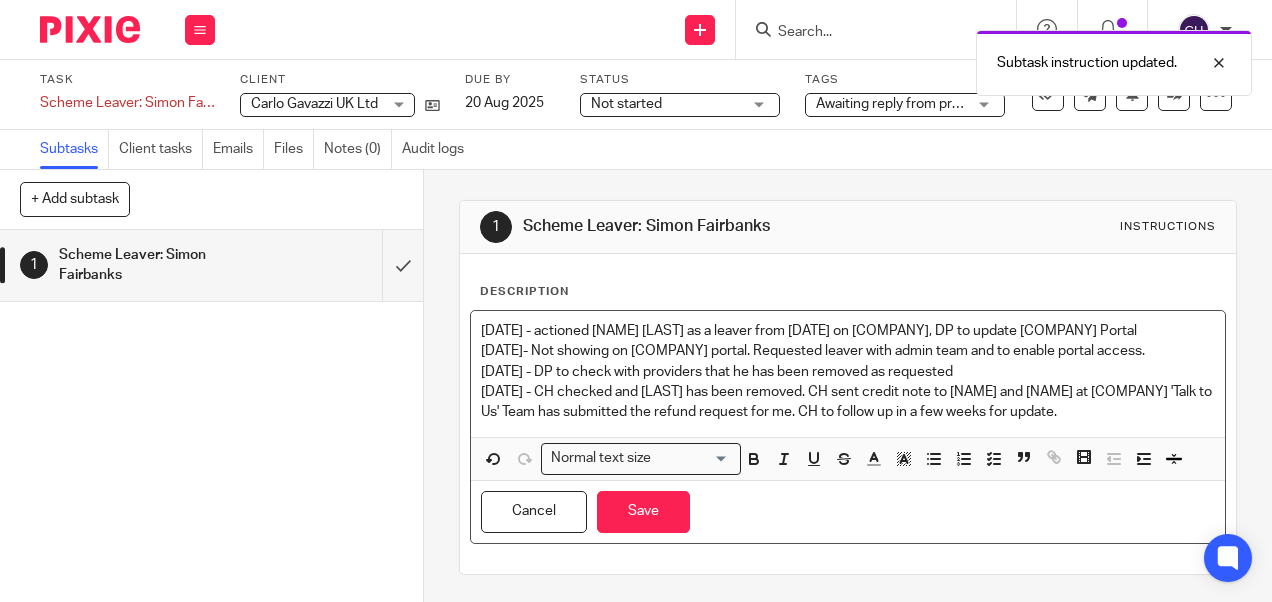 click on "06/08 - CH checked and Fairbanks has been removed. CH sent credit note to Igor and Gabriellie at BUPA Connect 'Talk to Us' Team has submitted the refund request for me. CH to follow up in a few weeks for update." at bounding box center (847, 402) 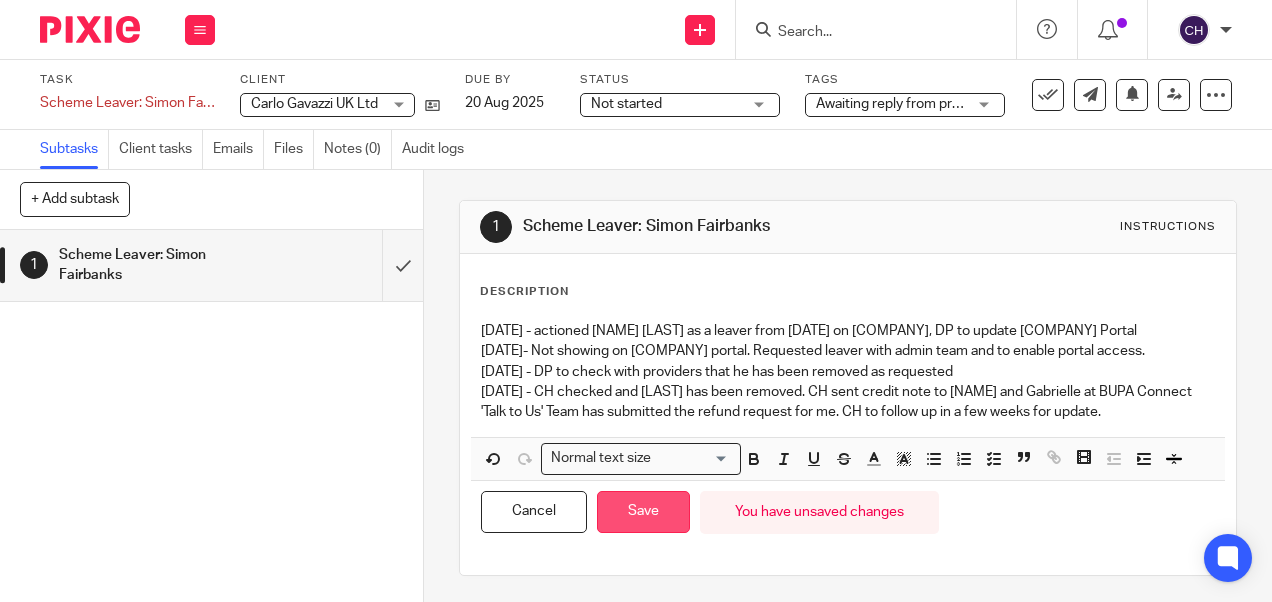 click on "Save" at bounding box center (643, 512) 